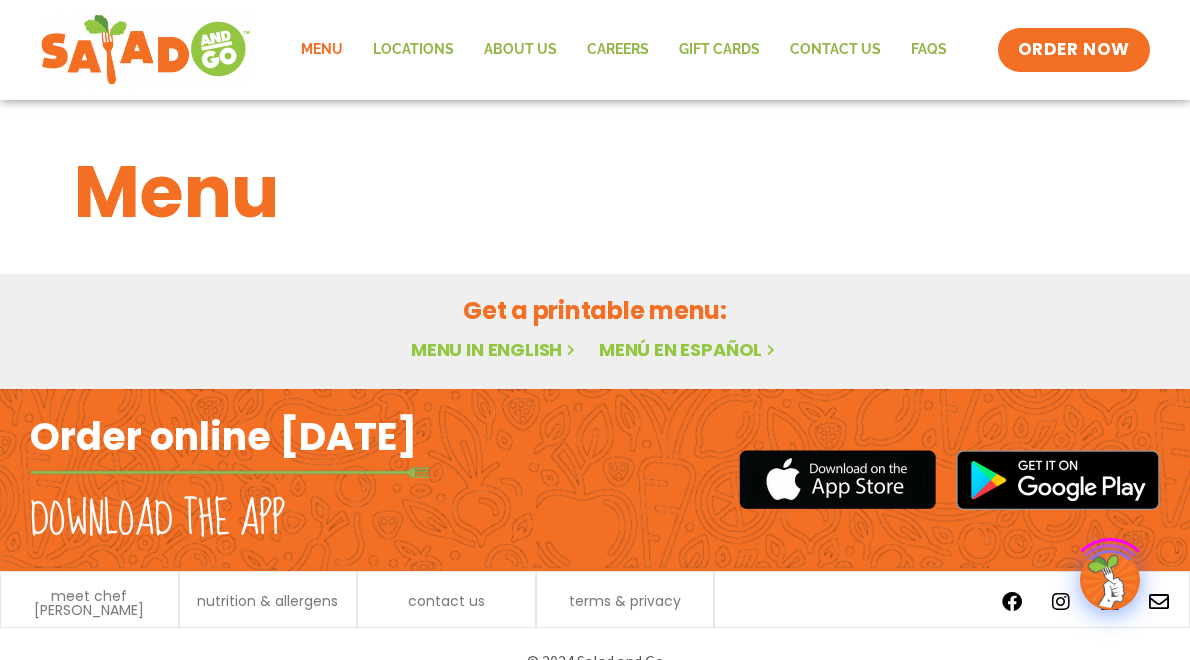 scroll, scrollTop: 0, scrollLeft: 0, axis: both 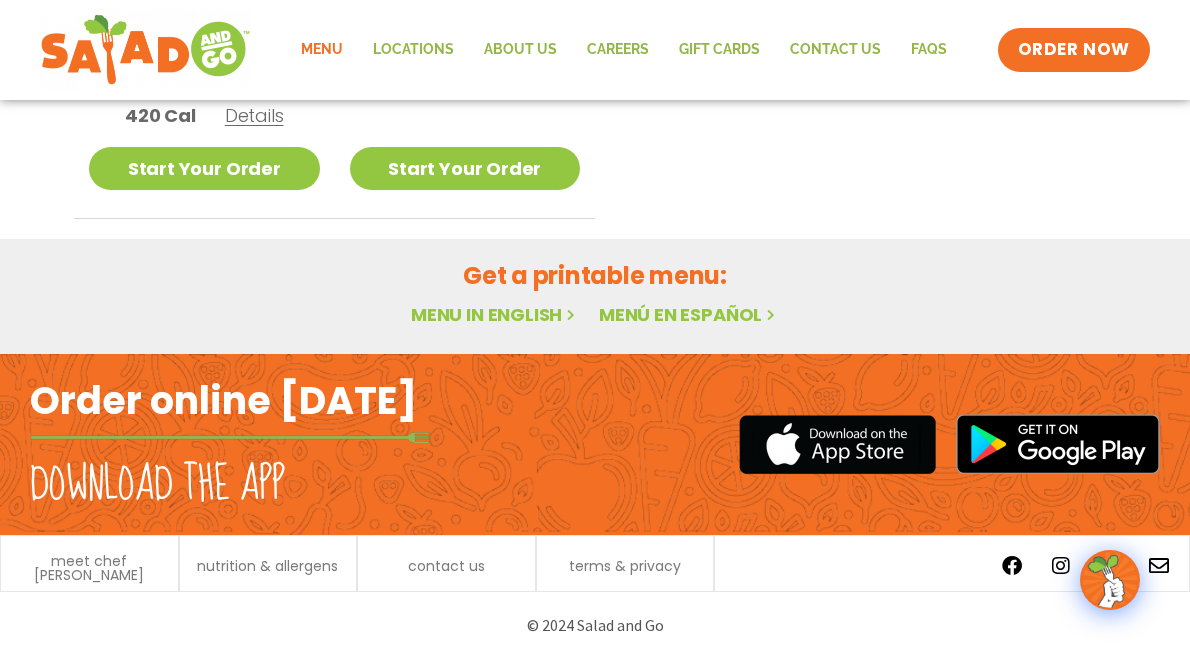click on "Menu in English" at bounding box center (495, 314) 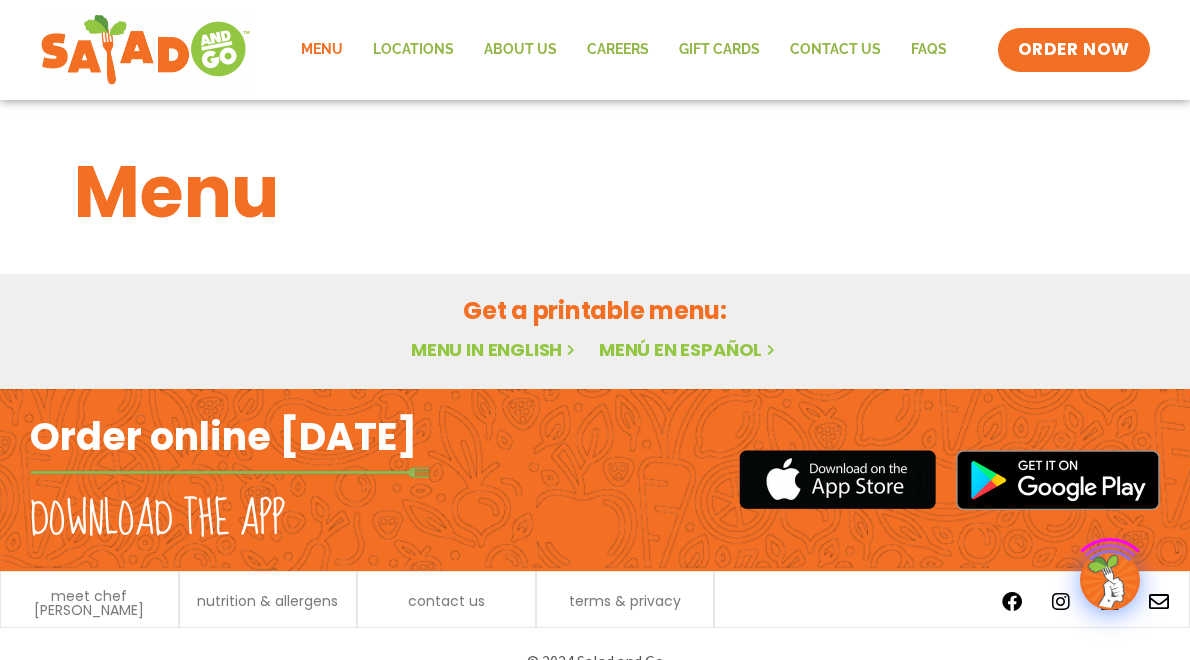 scroll, scrollTop: 0, scrollLeft: 0, axis: both 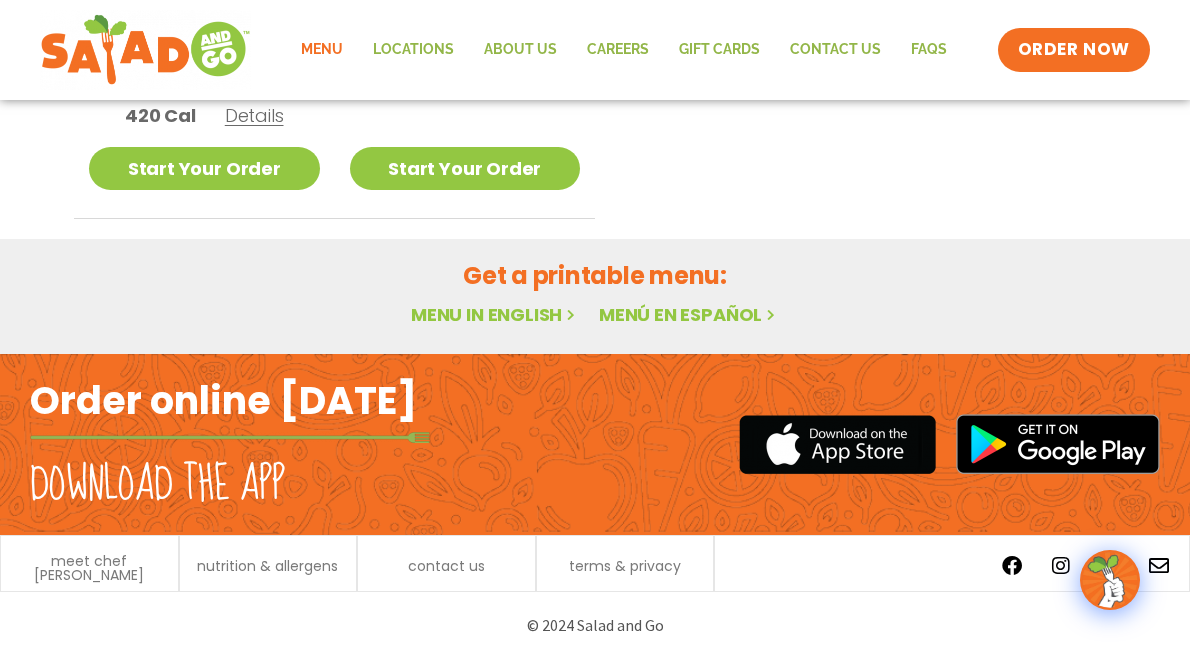 click on "Menu in English" at bounding box center (495, 314) 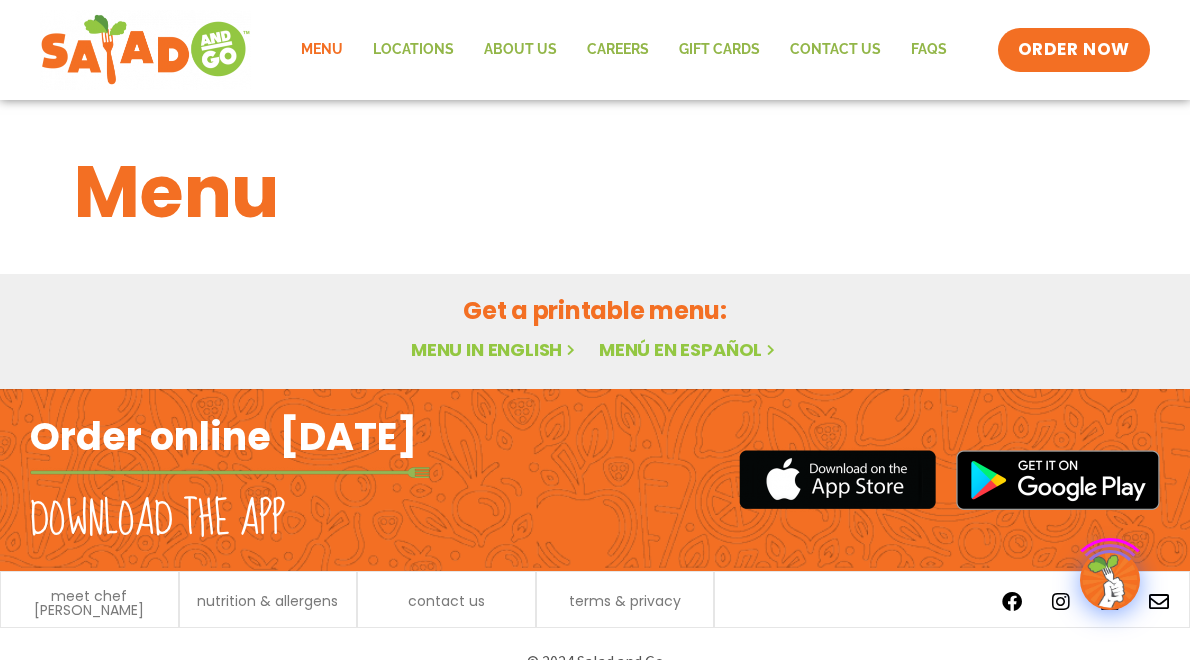 scroll, scrollTop: 0, scrollLeft: 0, axis: both 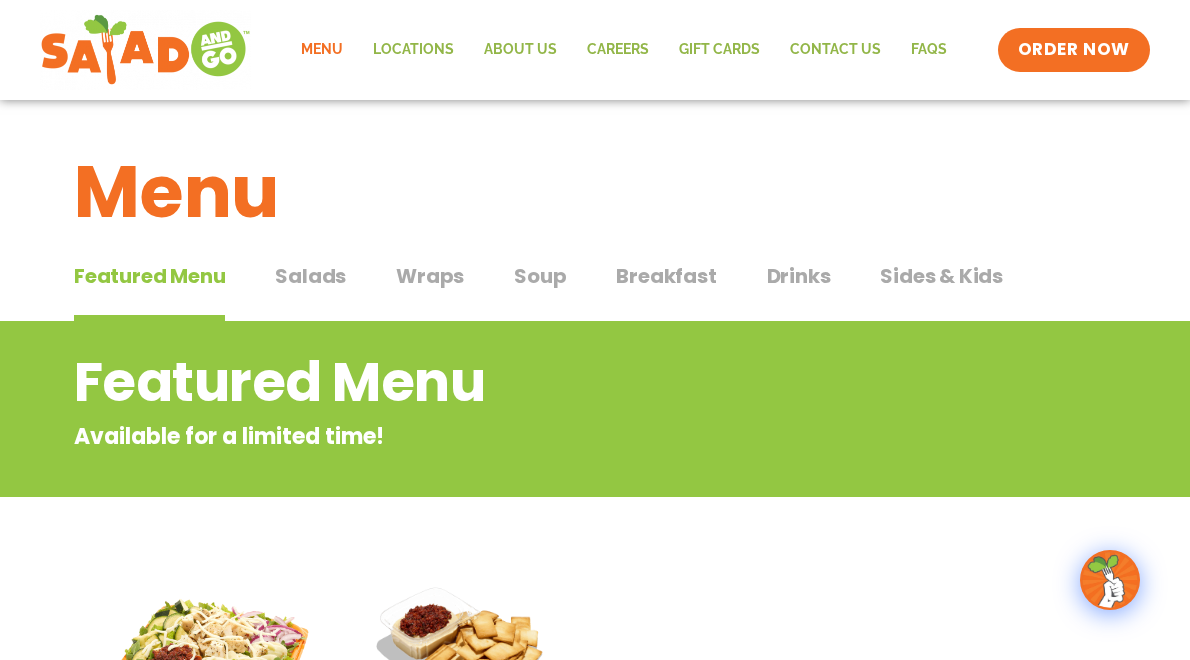 click on "Salads" at bounding box center [310, 276] 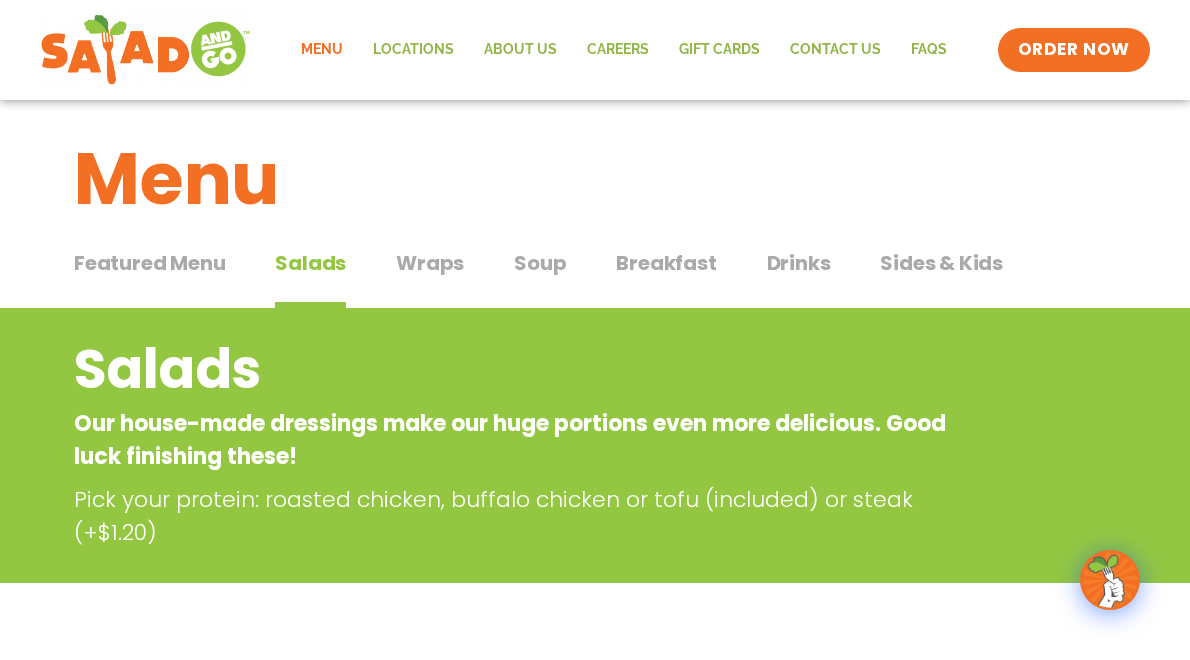 scroll, scrollTop: 0, scrollLeft: 0, axis: both 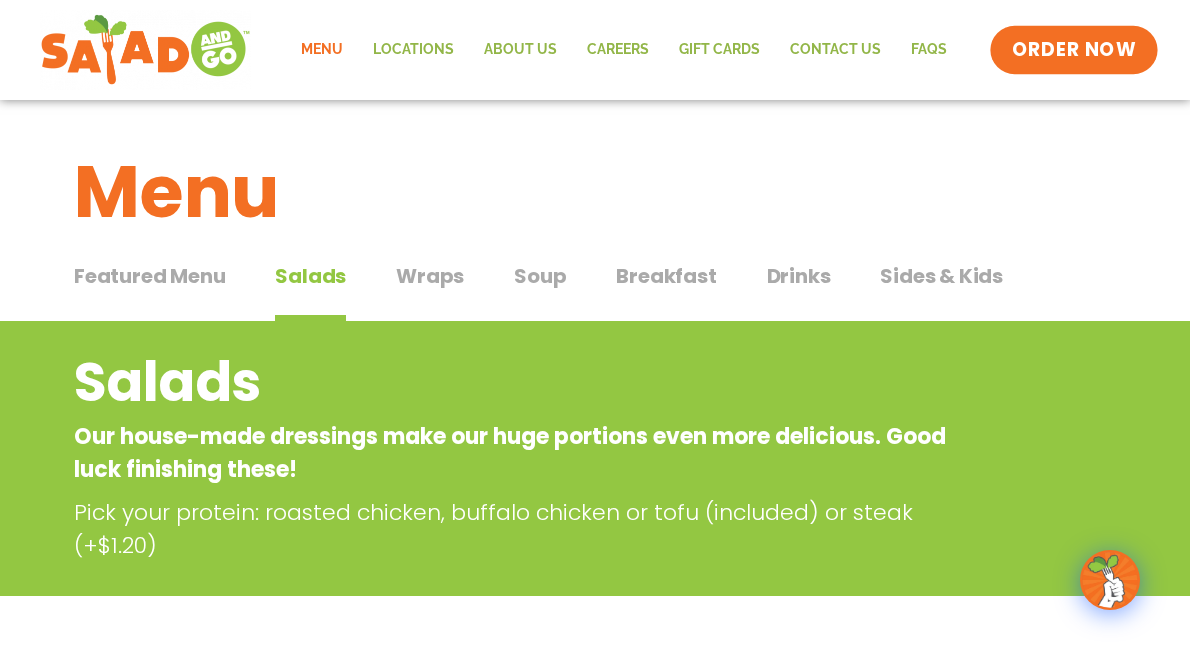 click on "ORDER NOW" at bounding box center [1074, 50] 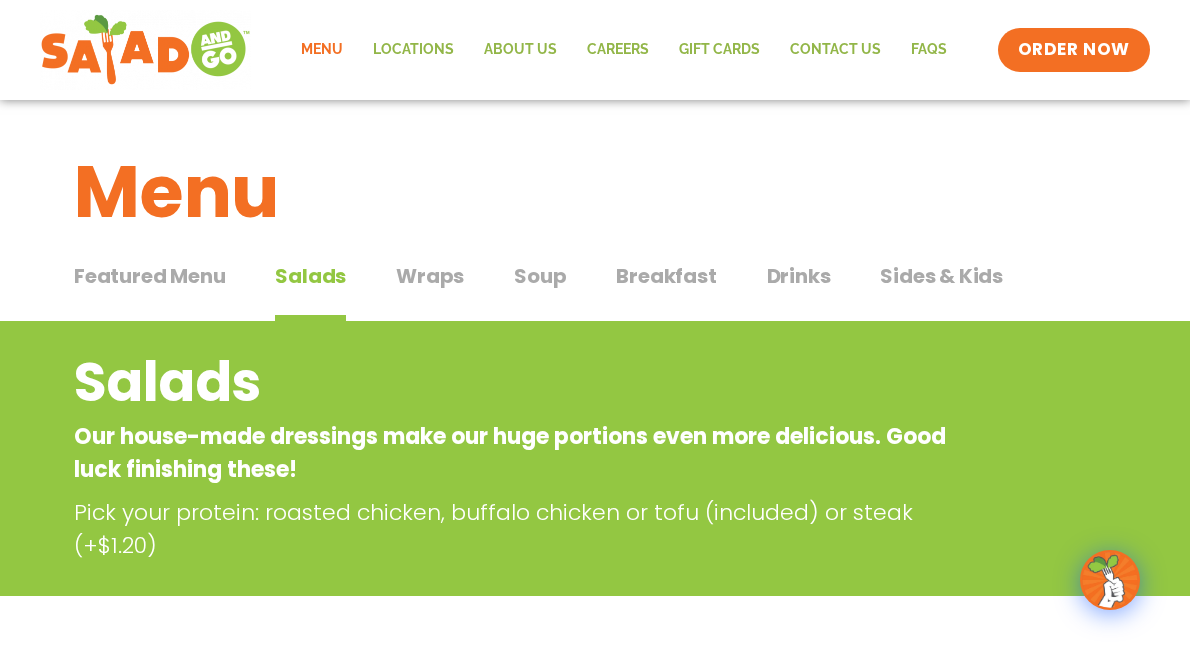 click on "Menu" 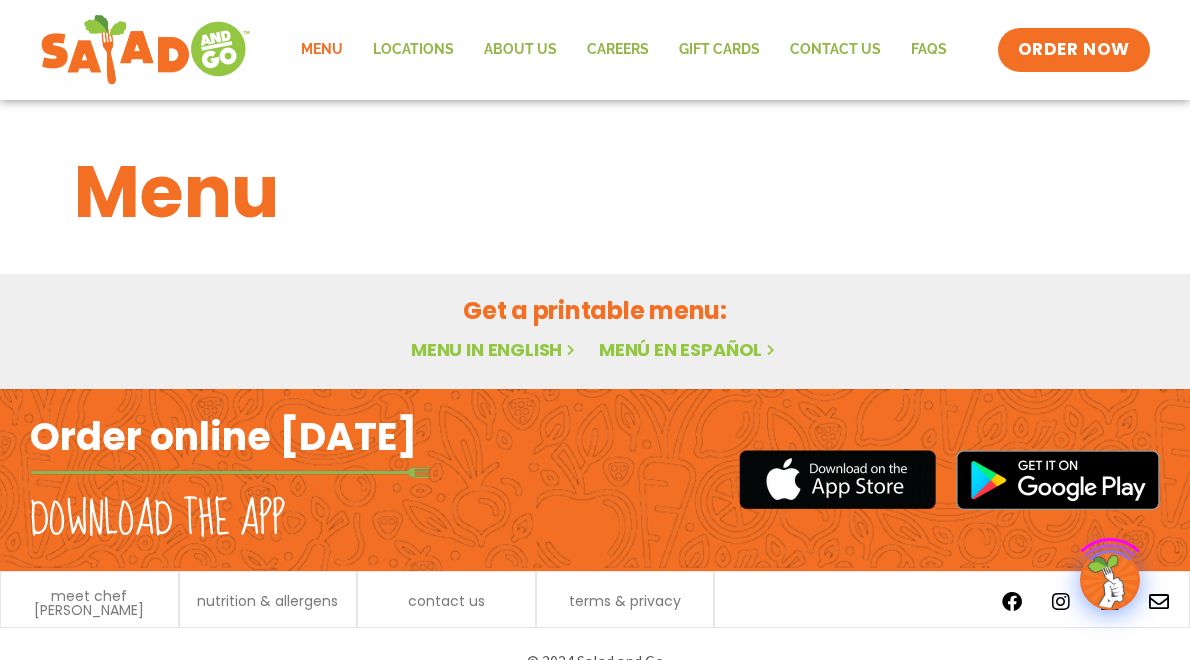 scroll, scrollTop: 0, scrollLeft: 0, axis: both 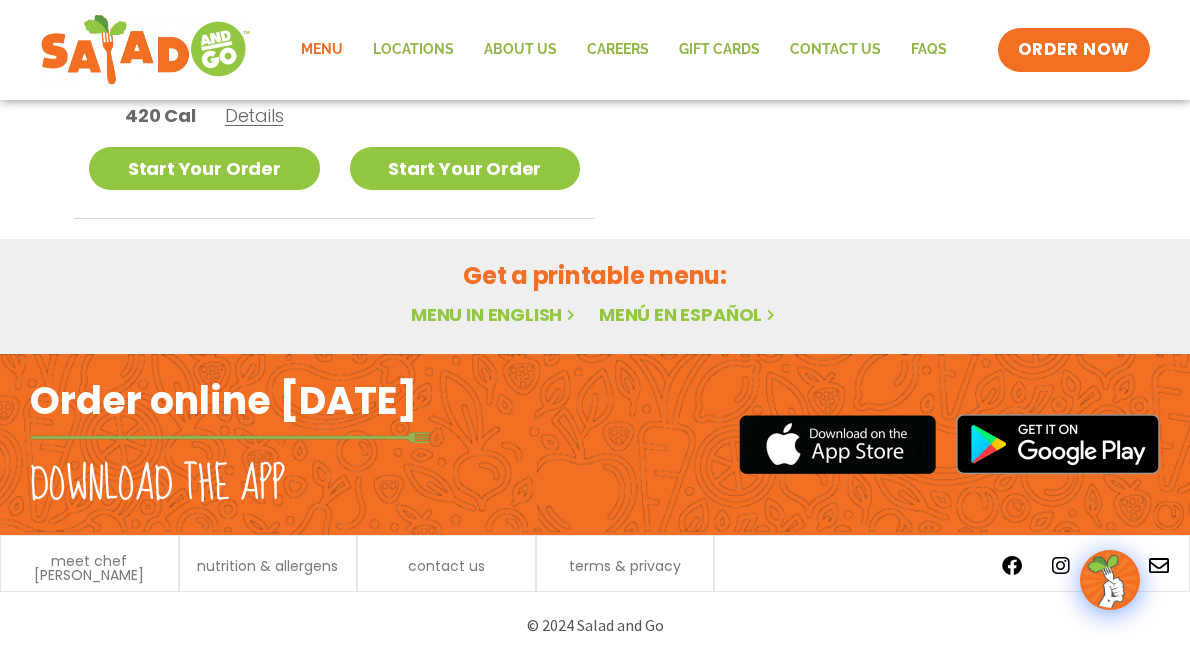click on "Menu in English" at bounding box center [495, 314] 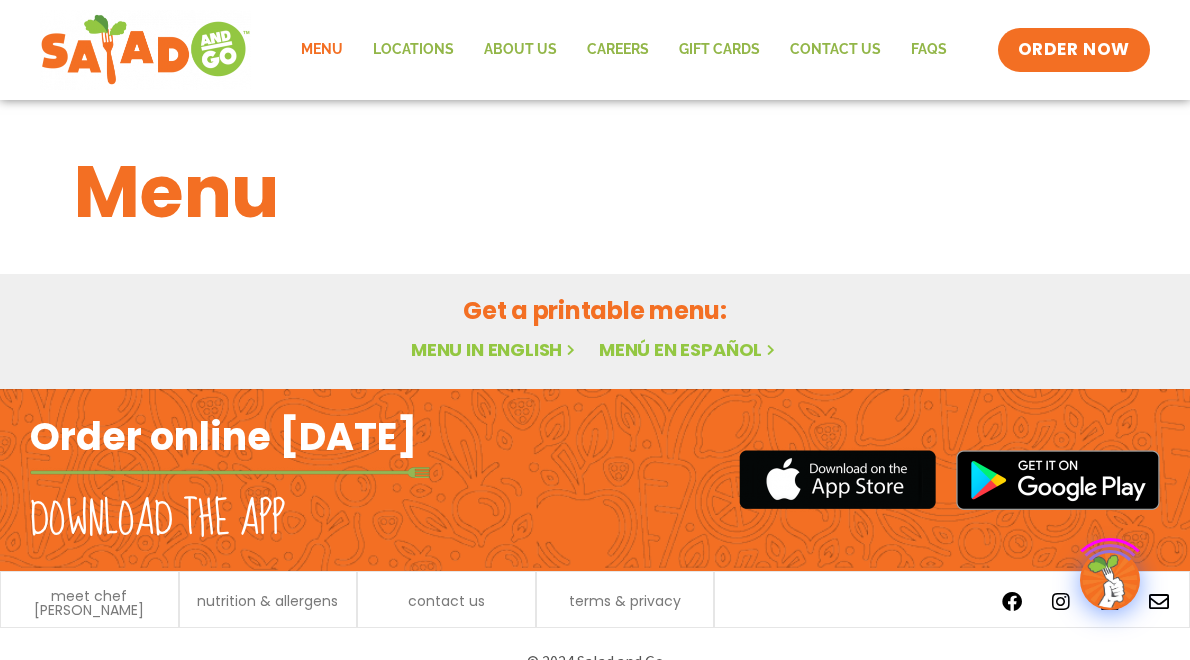 scroll, scrollTop: 0, scrollLeft: 0, axis: both 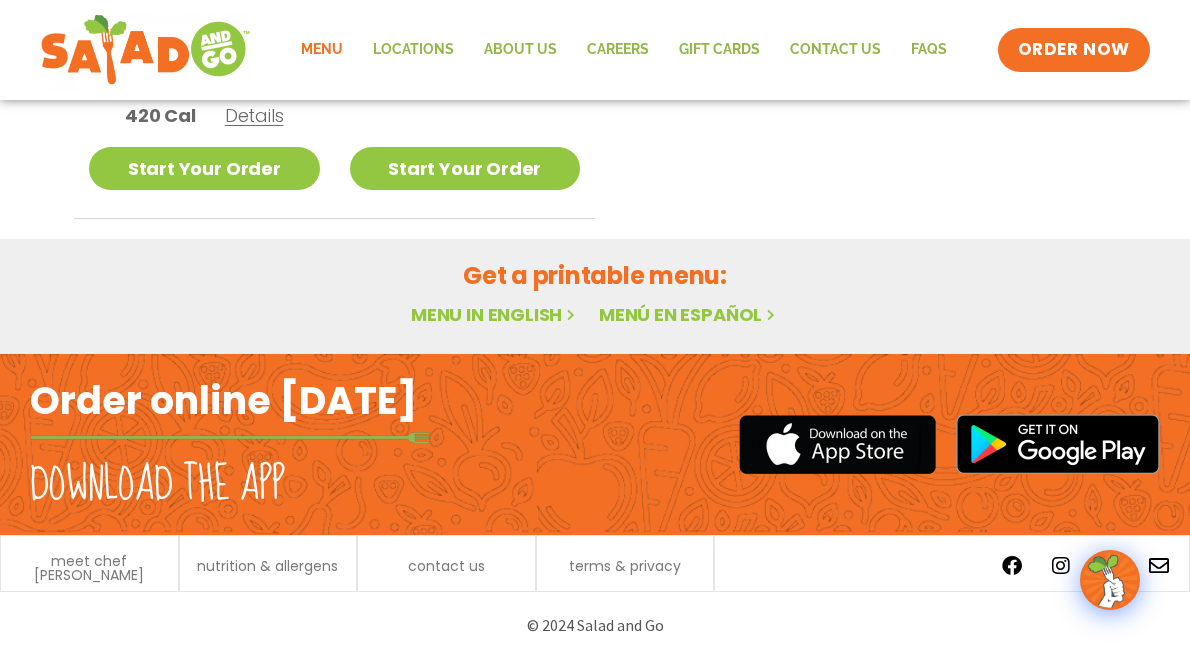 click on "Menu in English" at bounding box center [495, 314] 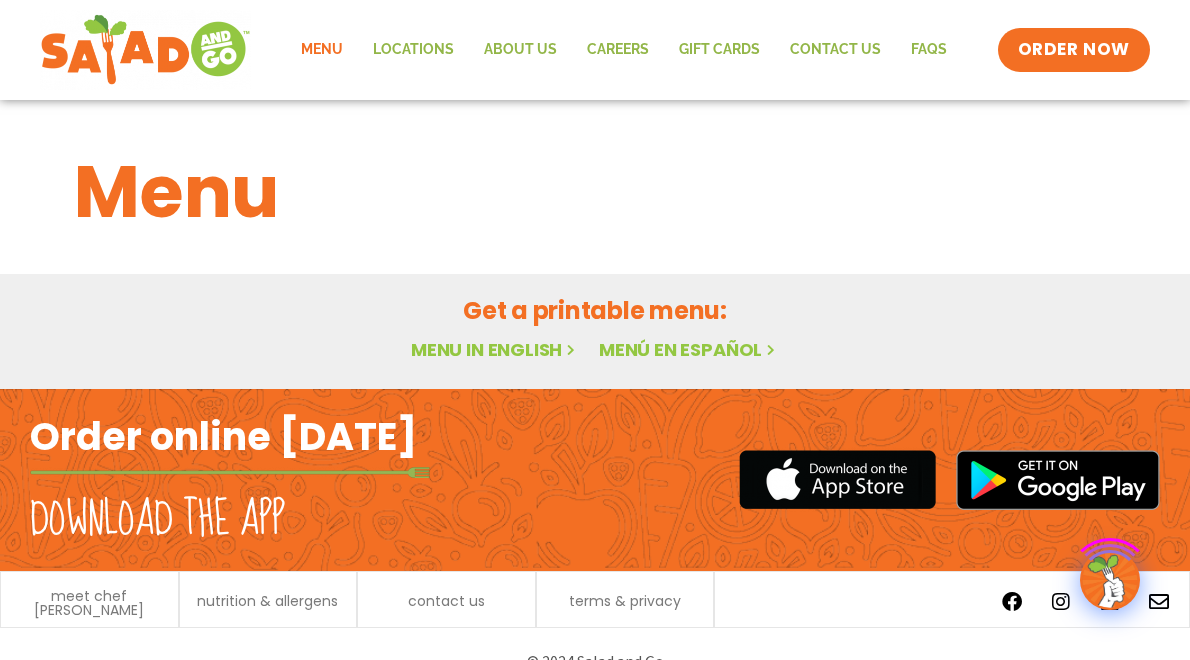 scroll, scrollTop: 0, scrollLeft: 0, axis: both 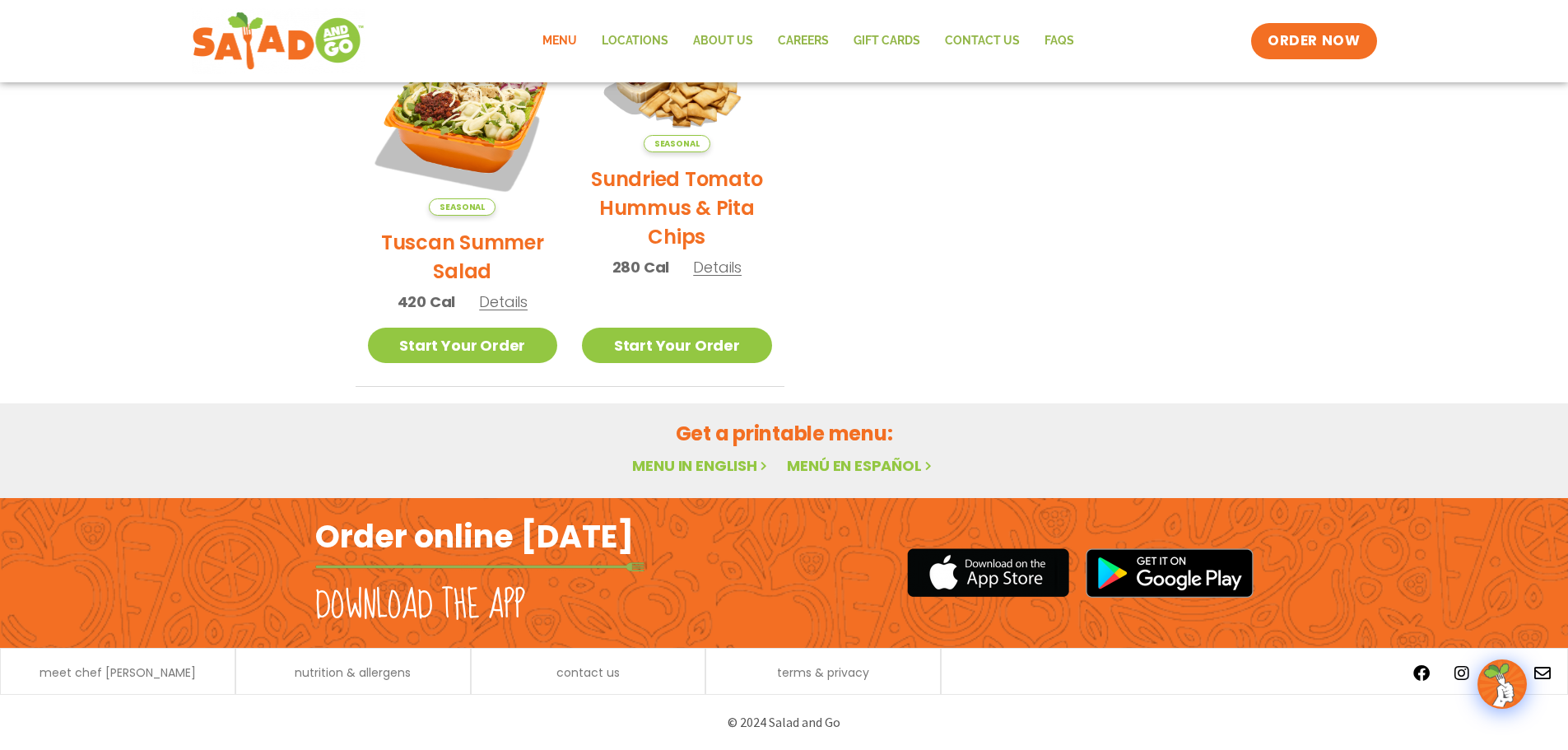 click on "Menu in English" at bounding box center (701, 465) 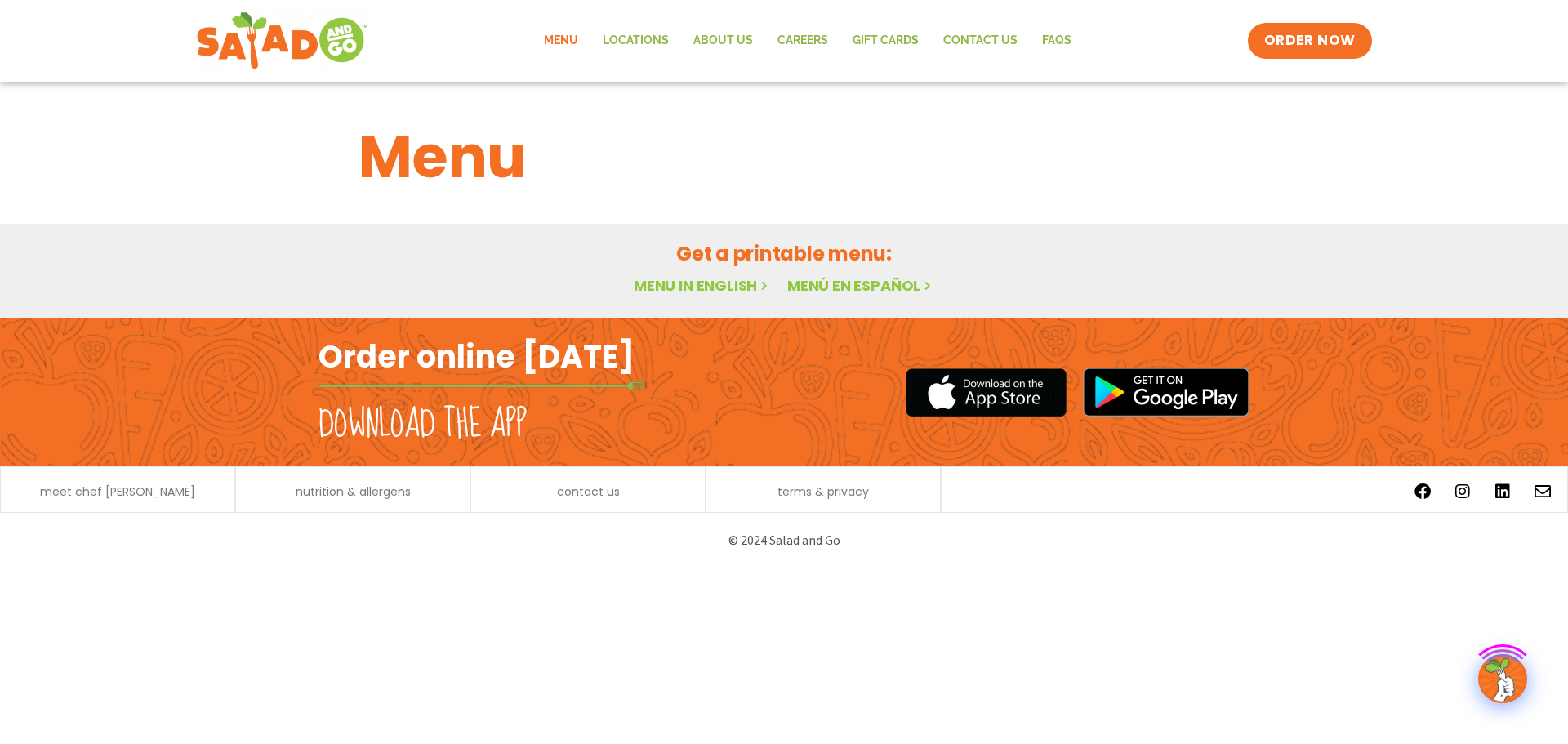 scroll, scrollTop: 0, scrollLeft: 0, axis: both 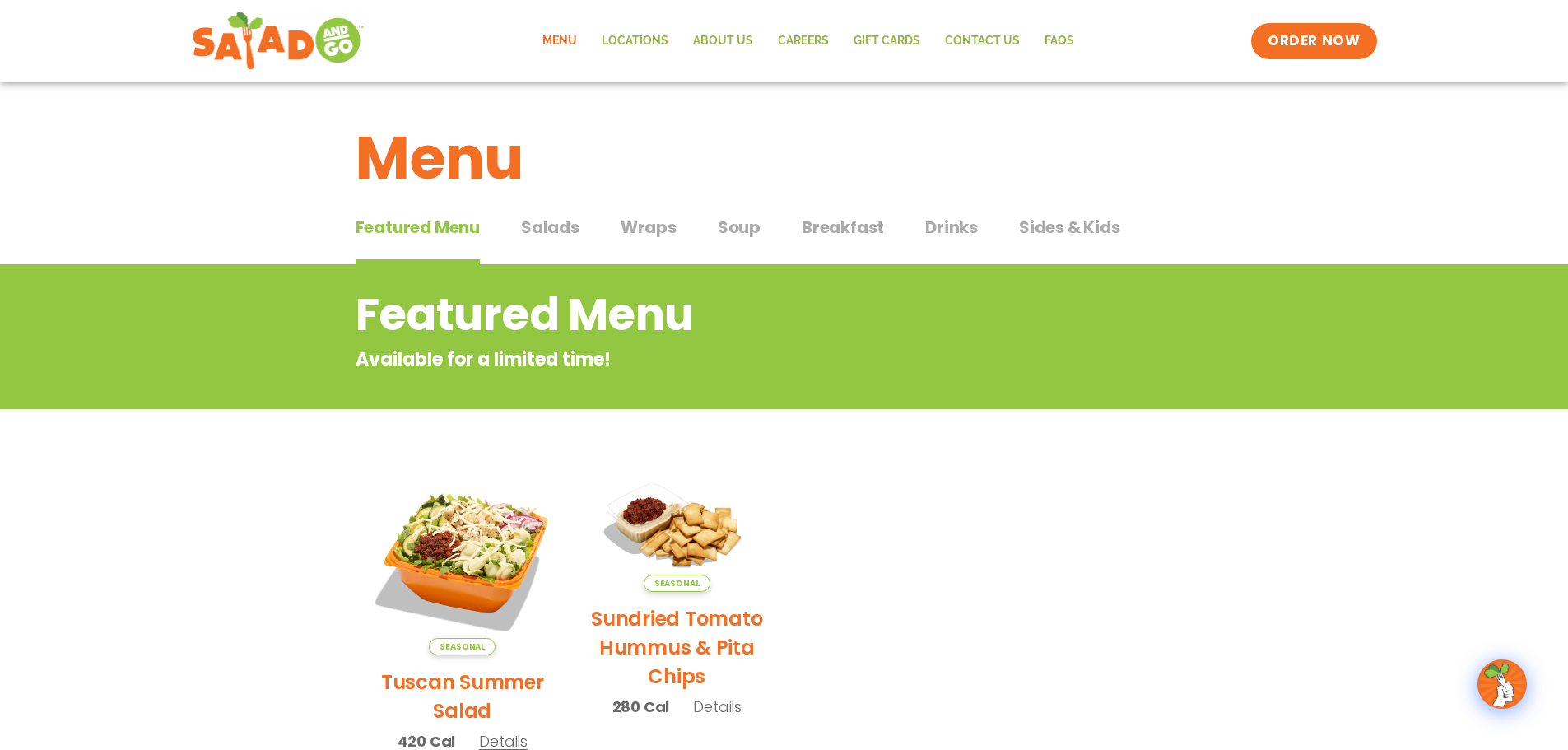 click on "Wraps" at bounding box center [649, 227] 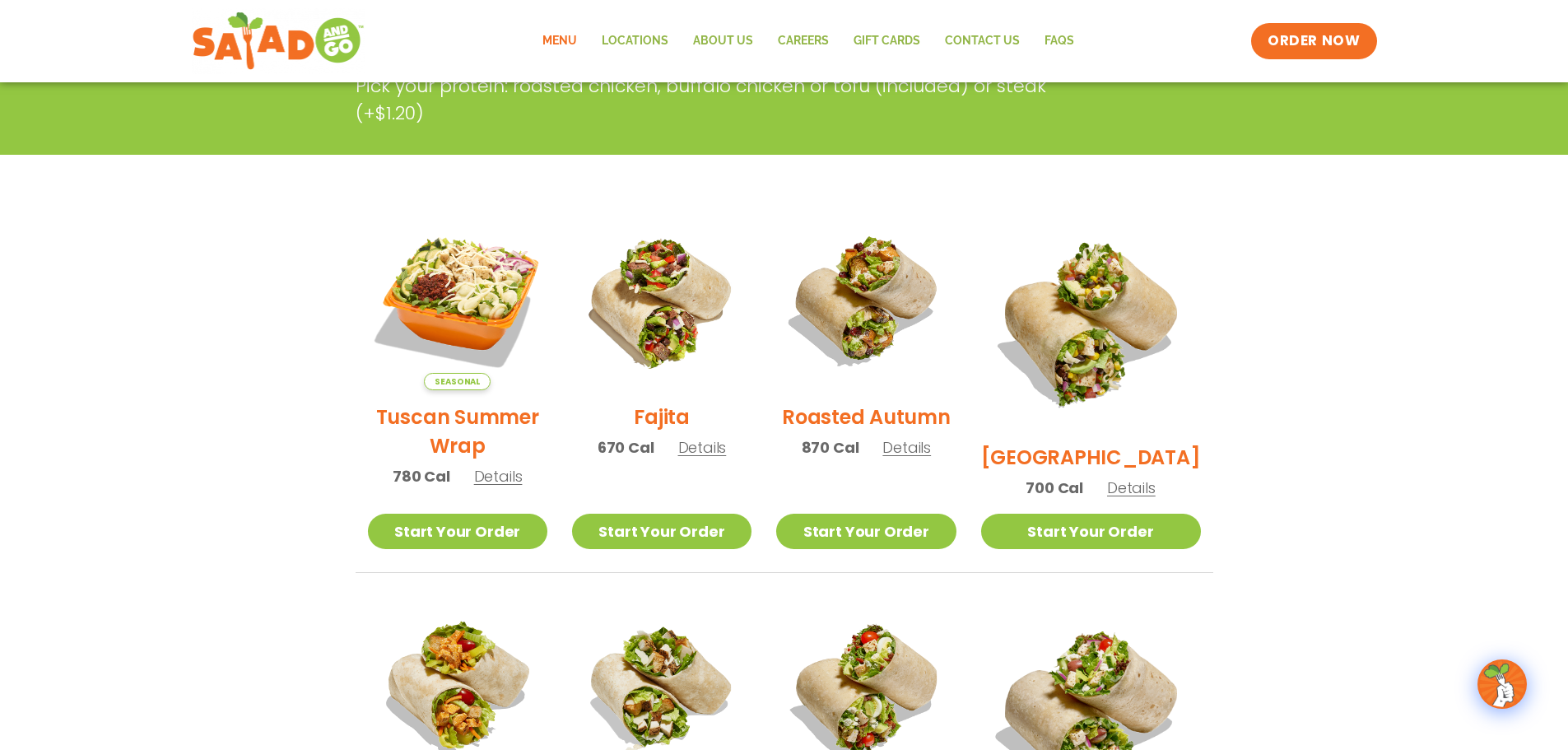 scroll, scrollTop: 55, scrollLeft: 0, axis: vertical 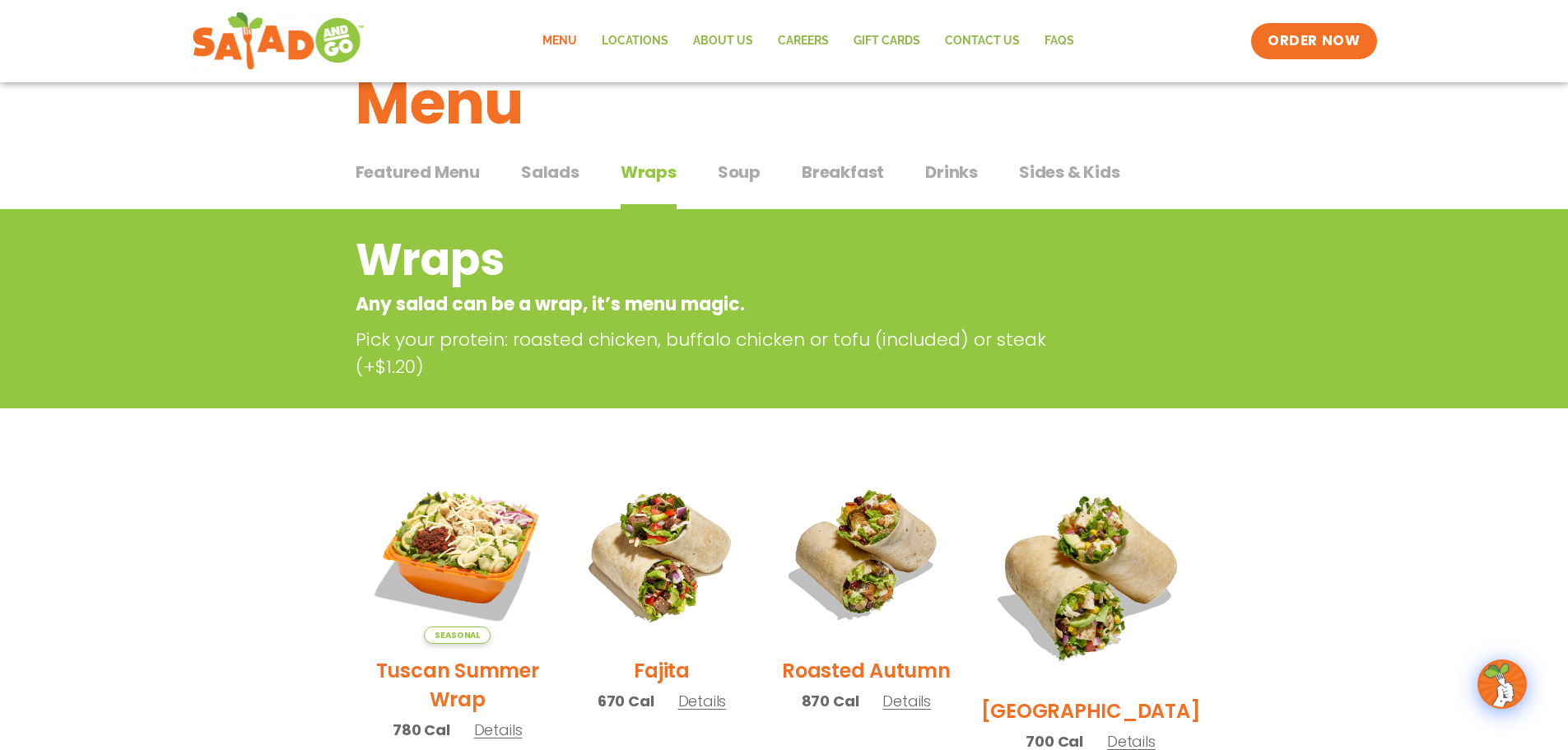 click on "Menu" 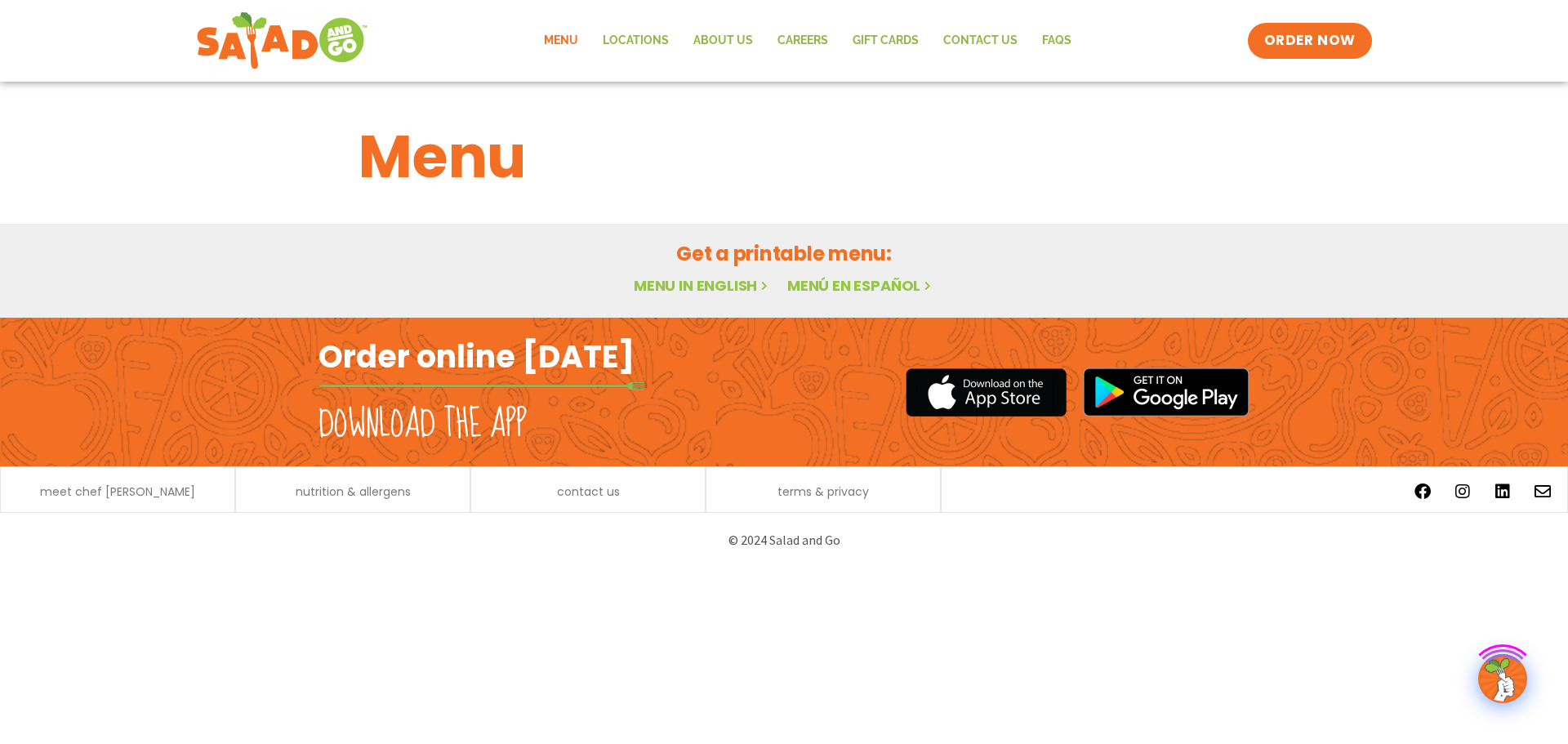 scroll, scrollTop: 0, scrollLeft: 0, axis: both 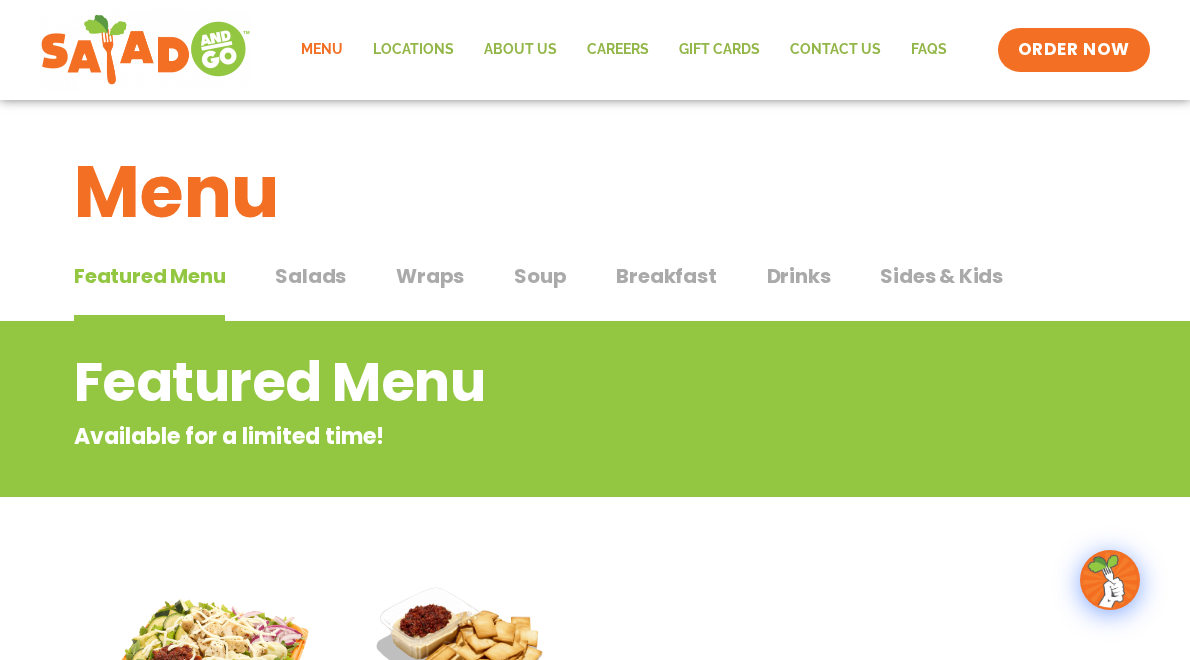 click on "Featured Menu   Featured Menu       Salads   Salads       Wraps   Wraps       Soup   Soup       Breakfast   Breakfast       Drinks   Drinks       Sides & Kids   Sides & Kids" at bounding box center (595, 288) 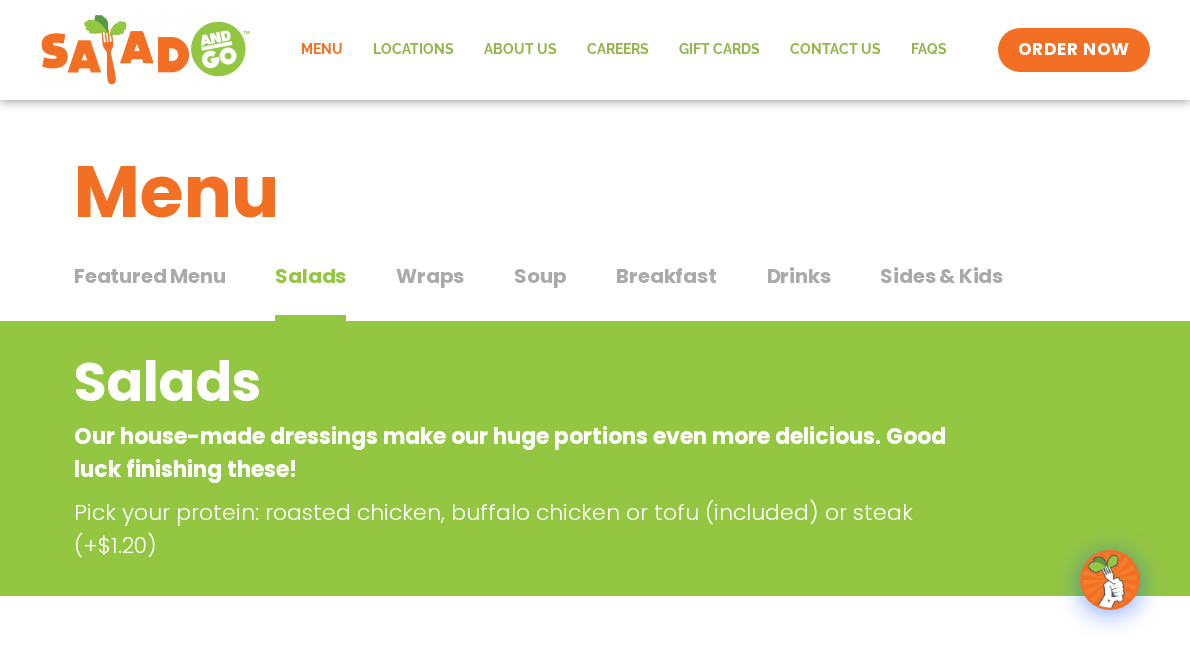 click on "Featured Menu   Featured Menu       Salads   Salads       Wraps   Wraps       Soup   Soup       Breakfast   Breakfast       Drinks   Drinks       Sides & Kids   Sides & Kids" at bounding box center [595, 288] 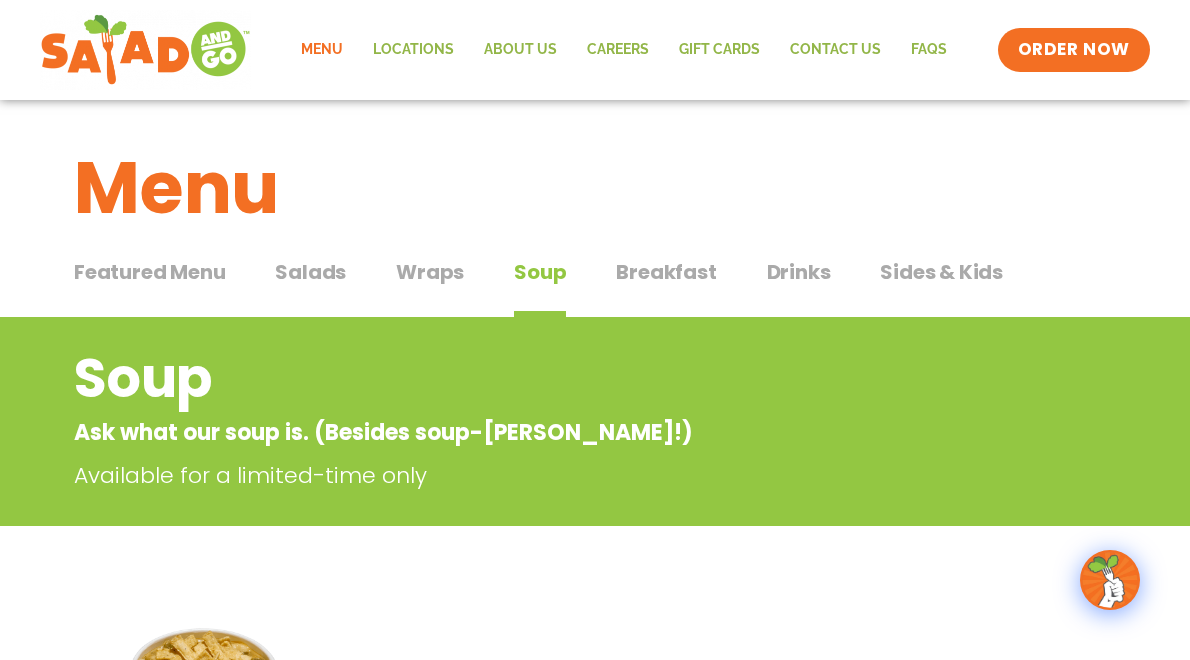 scroll, scrollTop: 0, scrollLeft: 0, axis: both 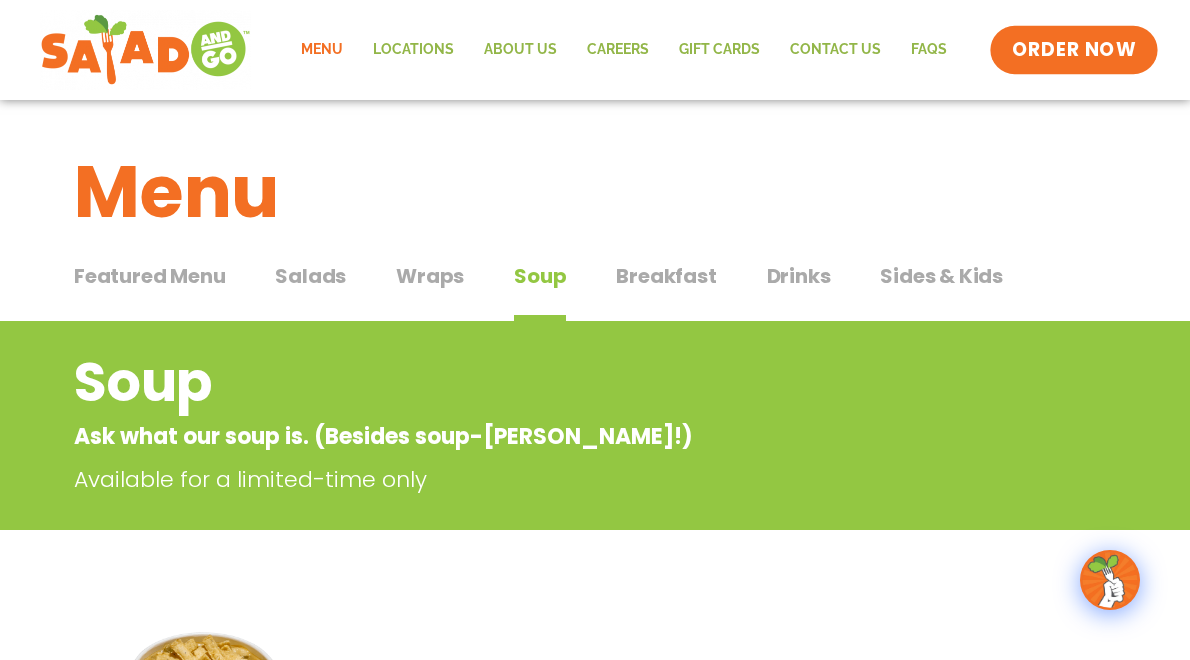 click on "ORDER NOW" at bounding box center (1074, 50) 